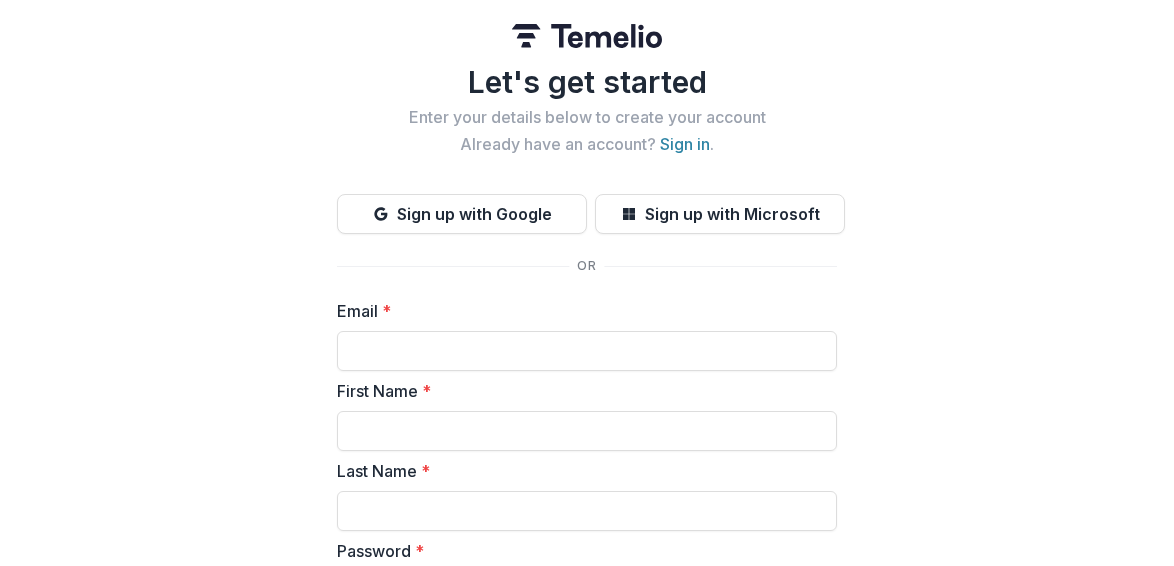 scroll, scrollTop: 0, scrollLeft: 0, axis: both 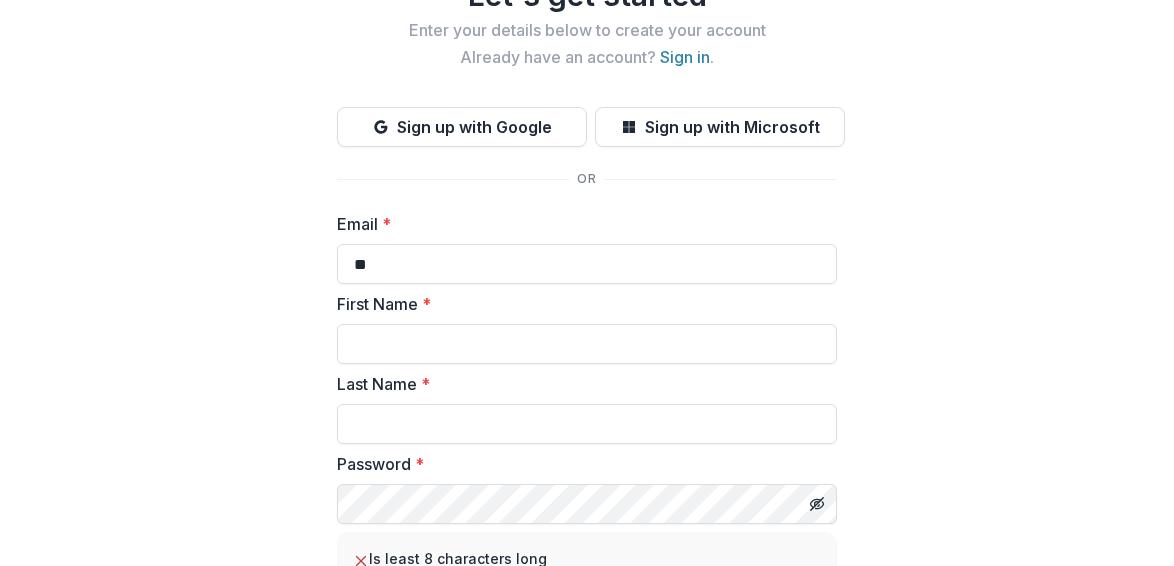 type on "**********" 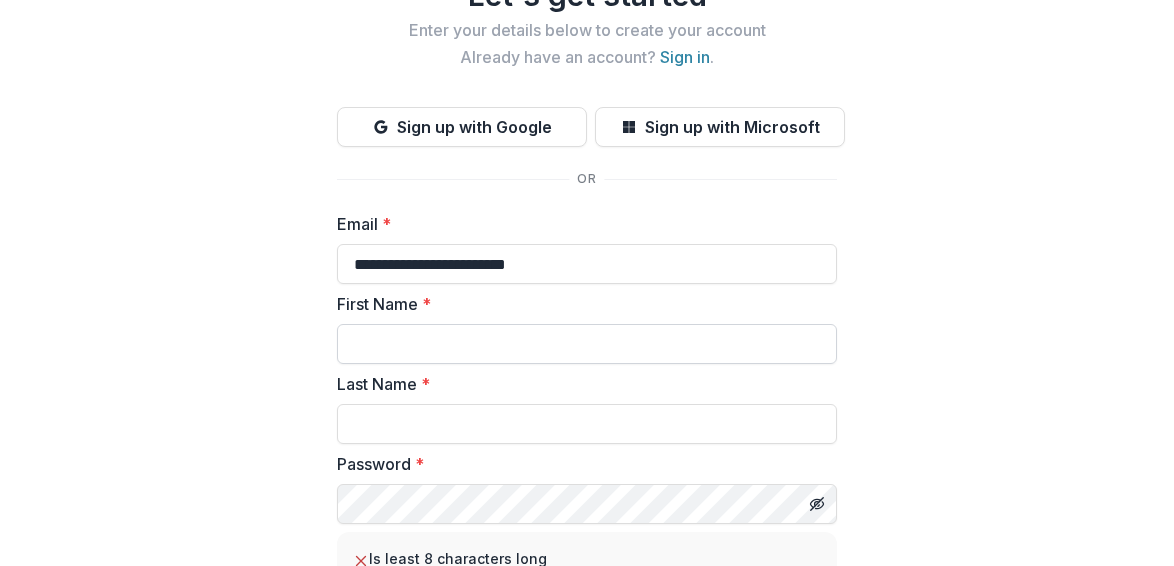 click on "First Name *" at bounding box center [587, 344] 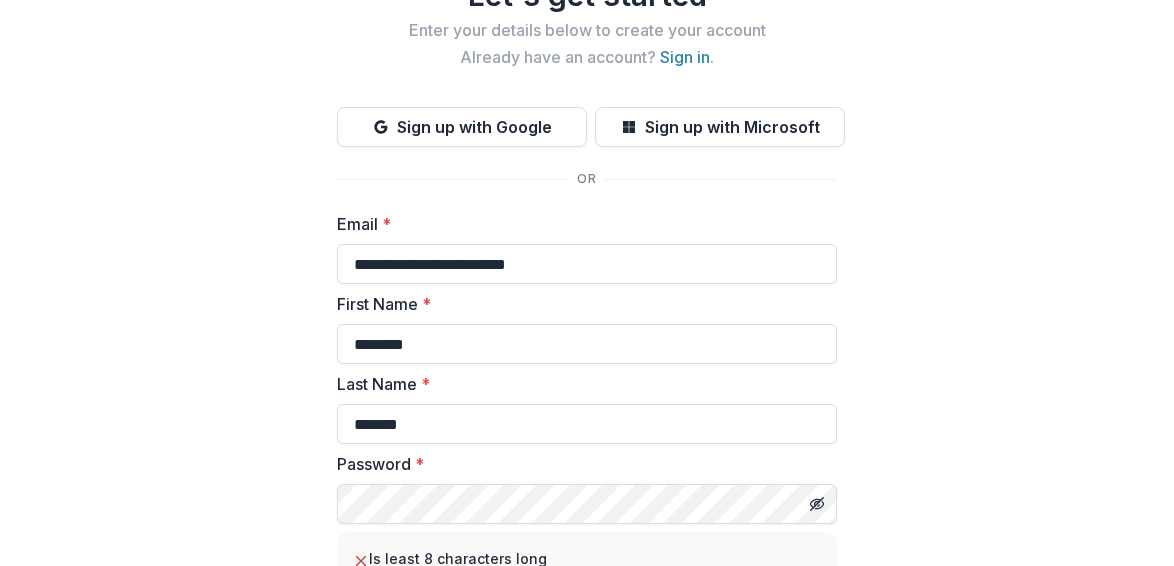 type on "**********" 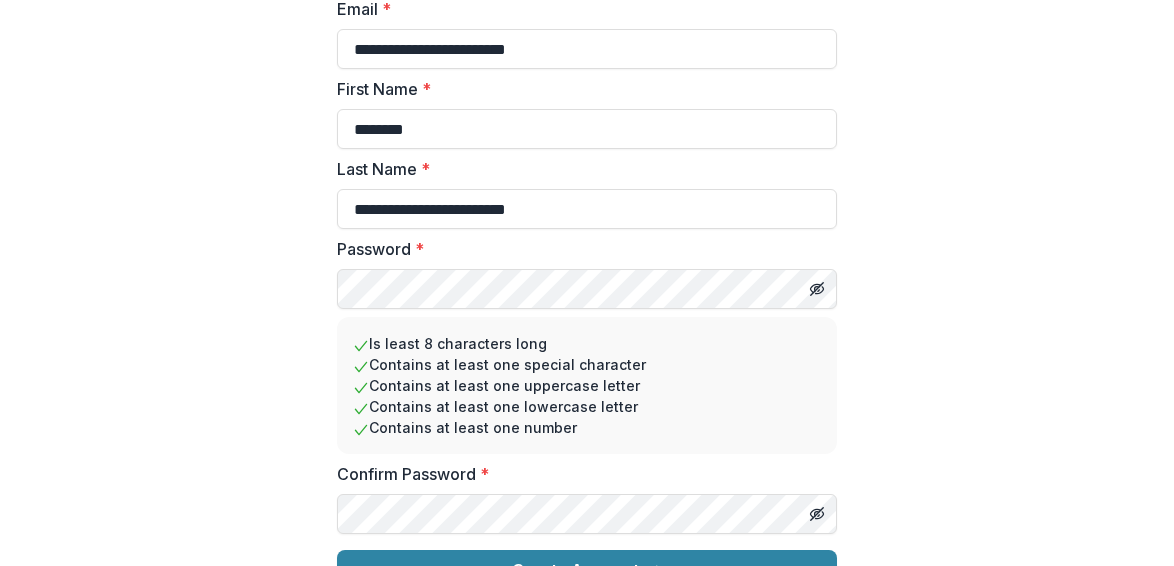 scroll, scrollTop: 342, scrollLeft: 0, axis: vertical 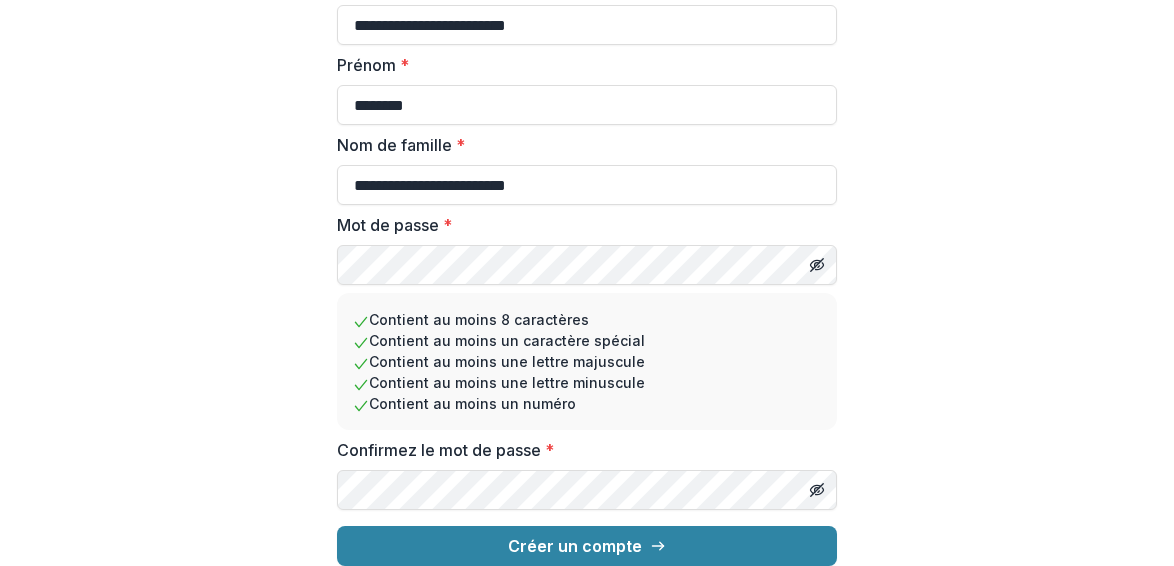 click on "**********" at bounding box center (587, 120) 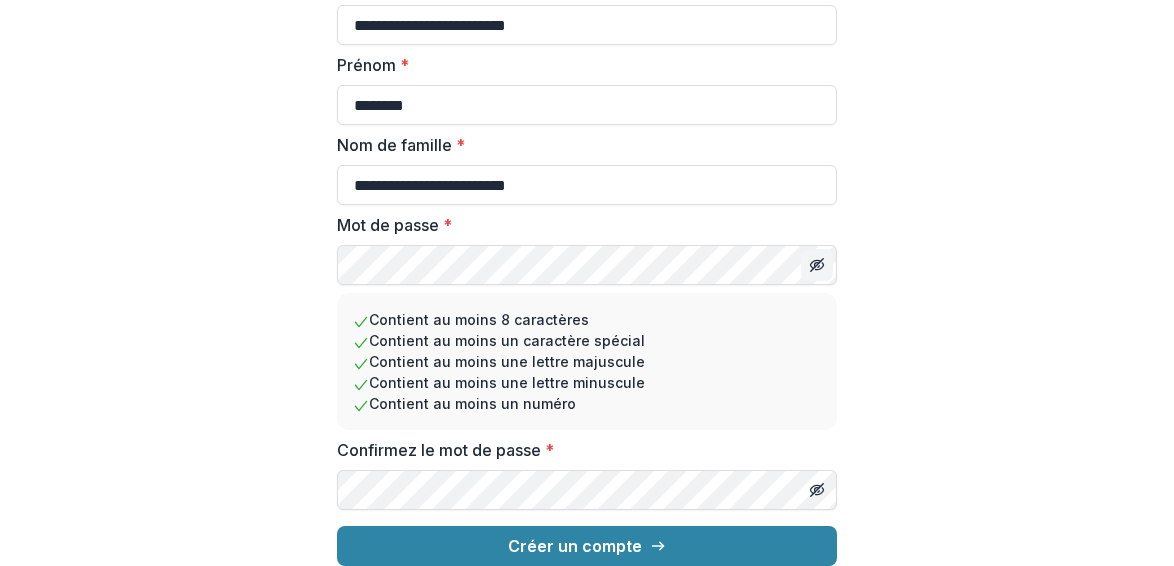 click 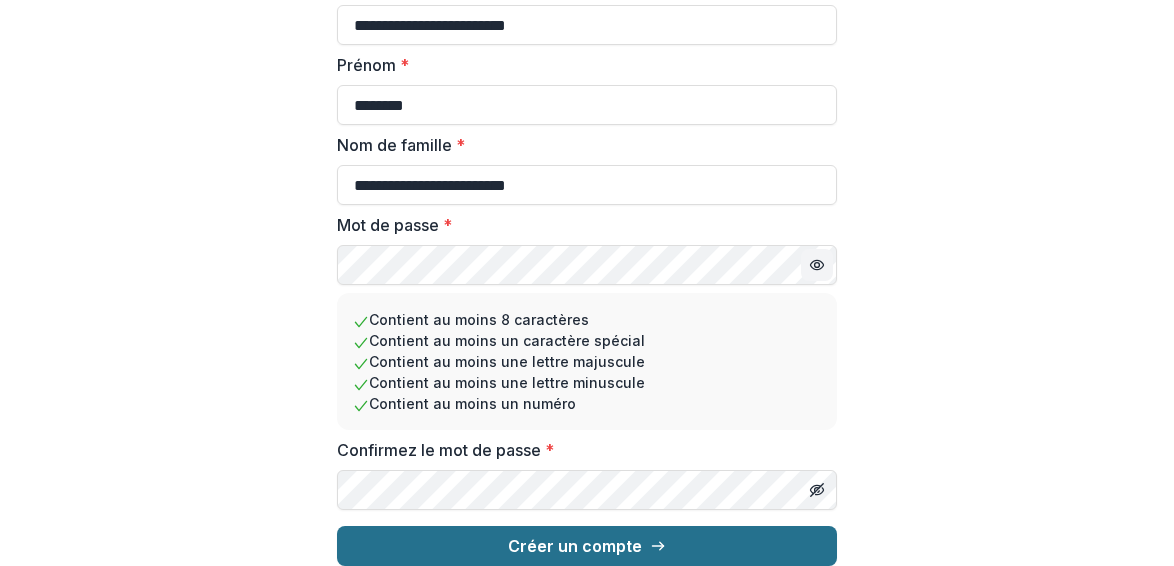 click on "Créer un compte" at bounding box center (575, 546) 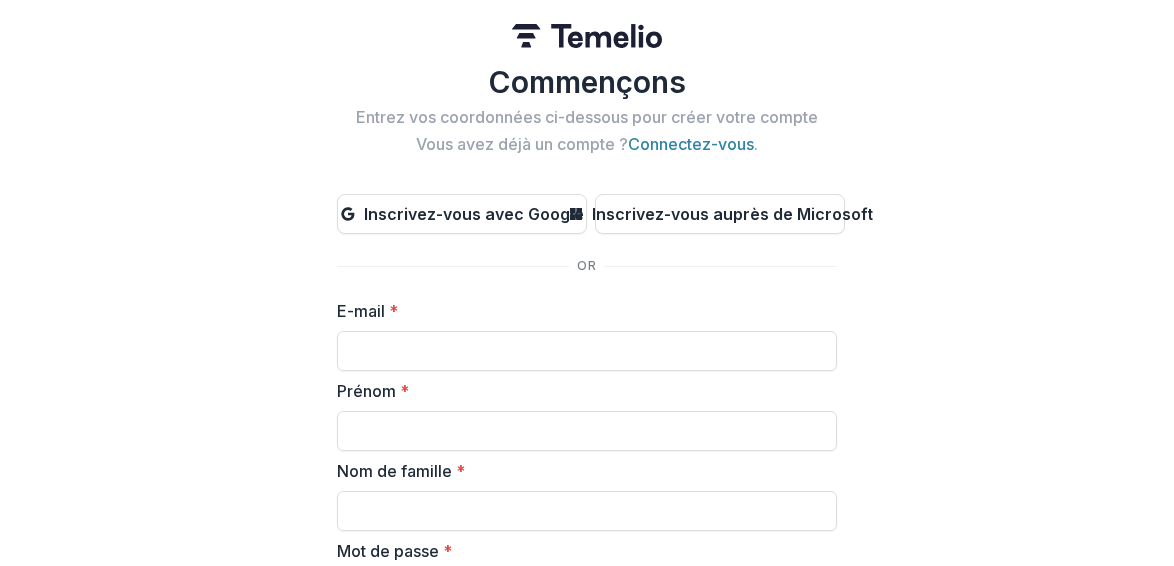 scroll, scrollTop: 0, scrollLeft: 0, axis: both 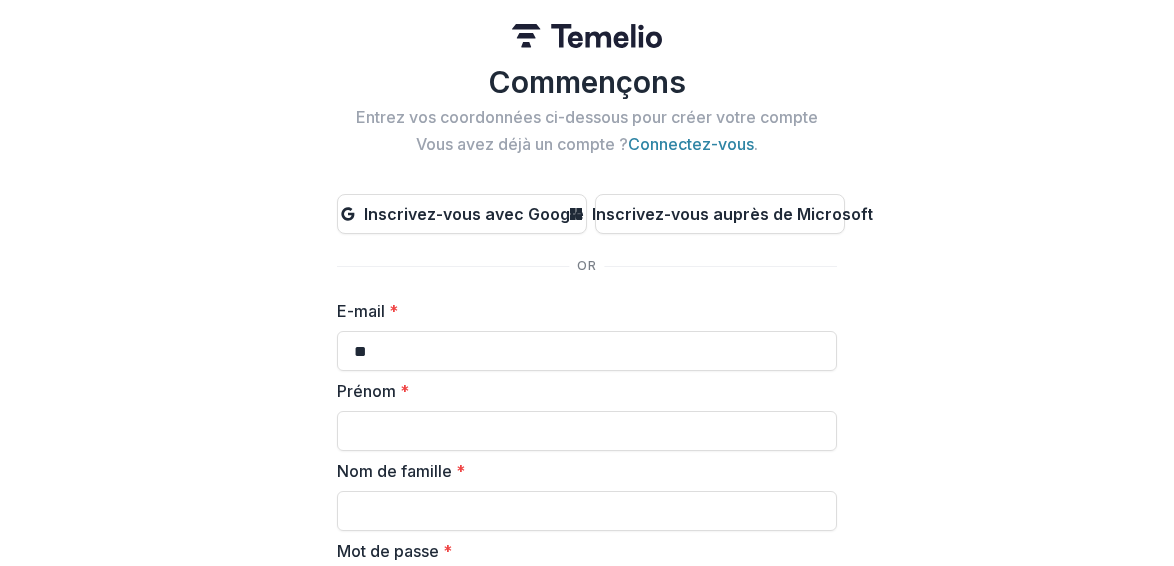 type on "*" 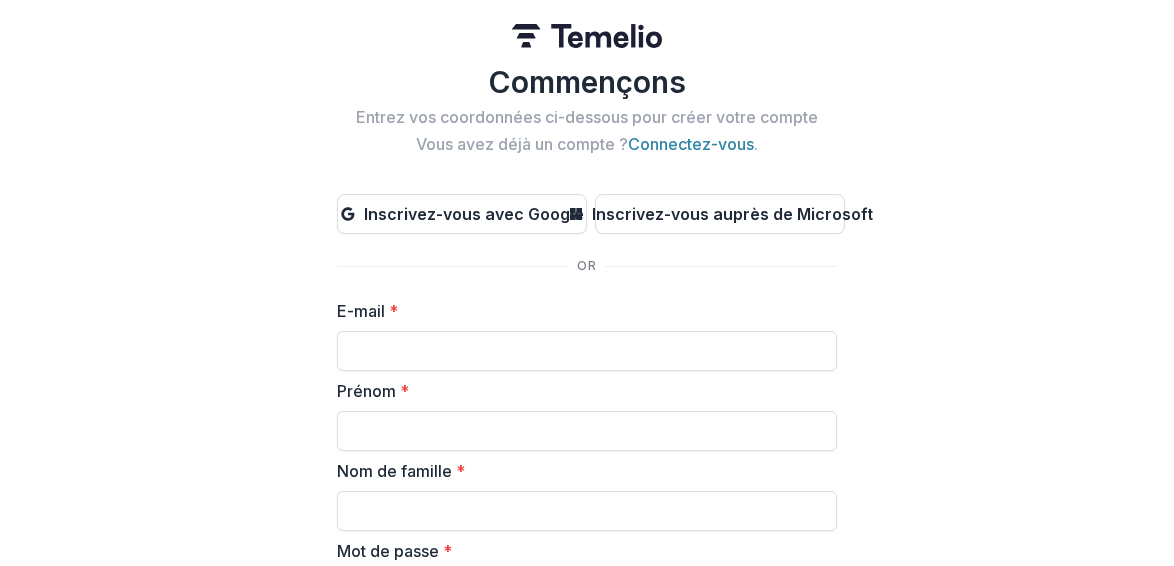 type on "*" 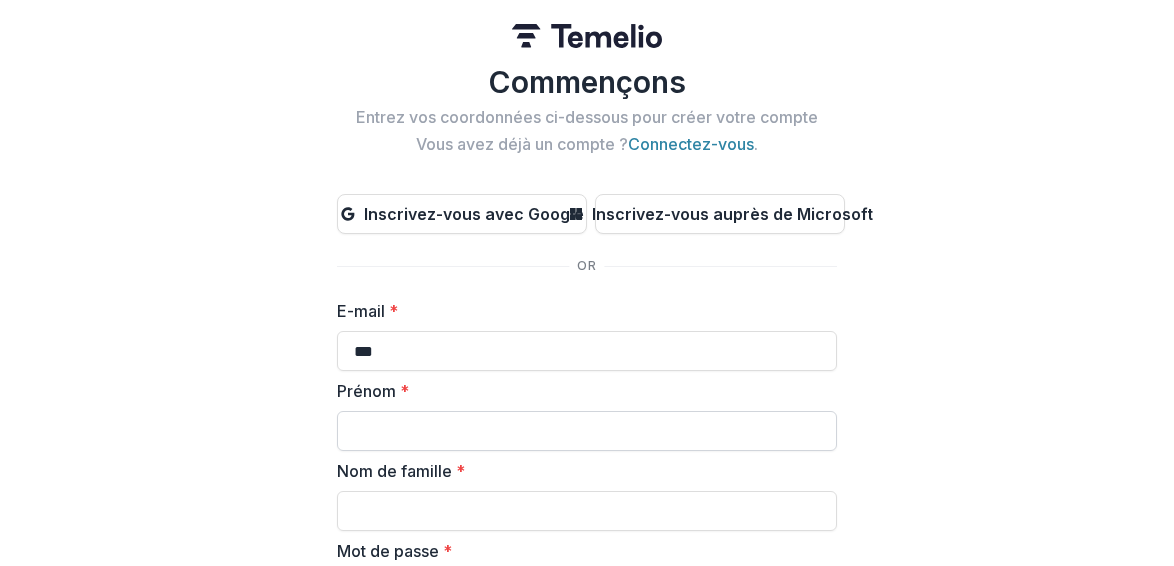 type on "**********" 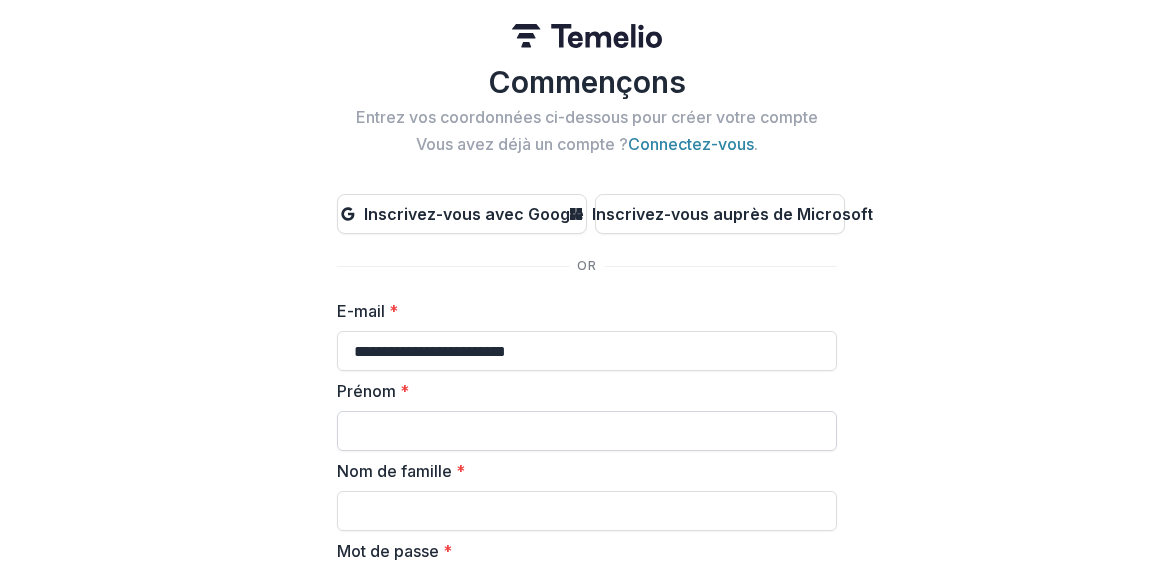 click on "Prénom  *" at bounding box center [587, 431] 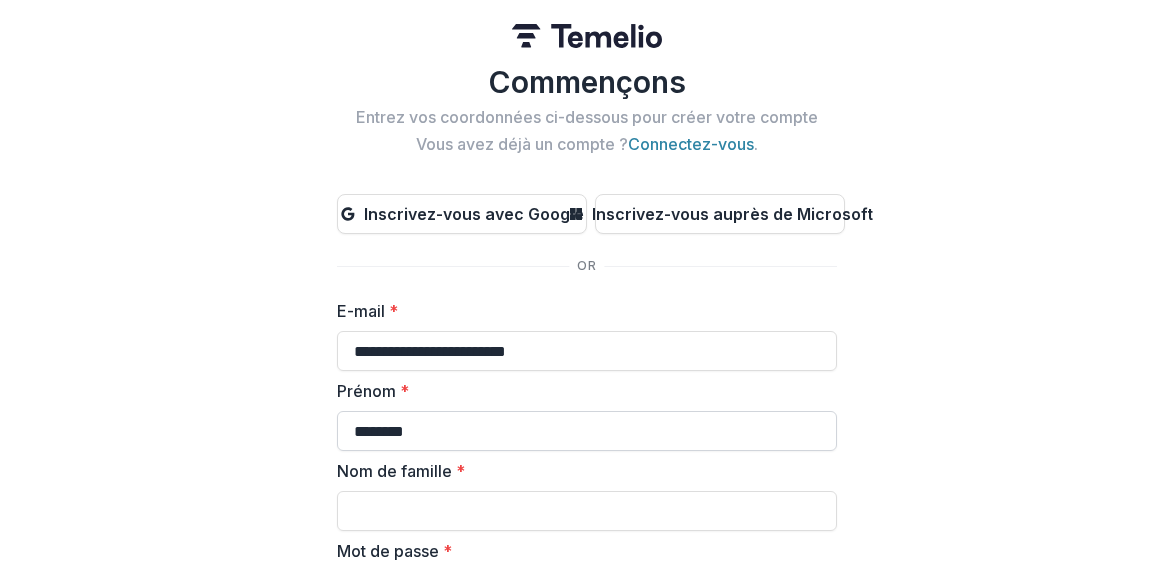 type on "*******" 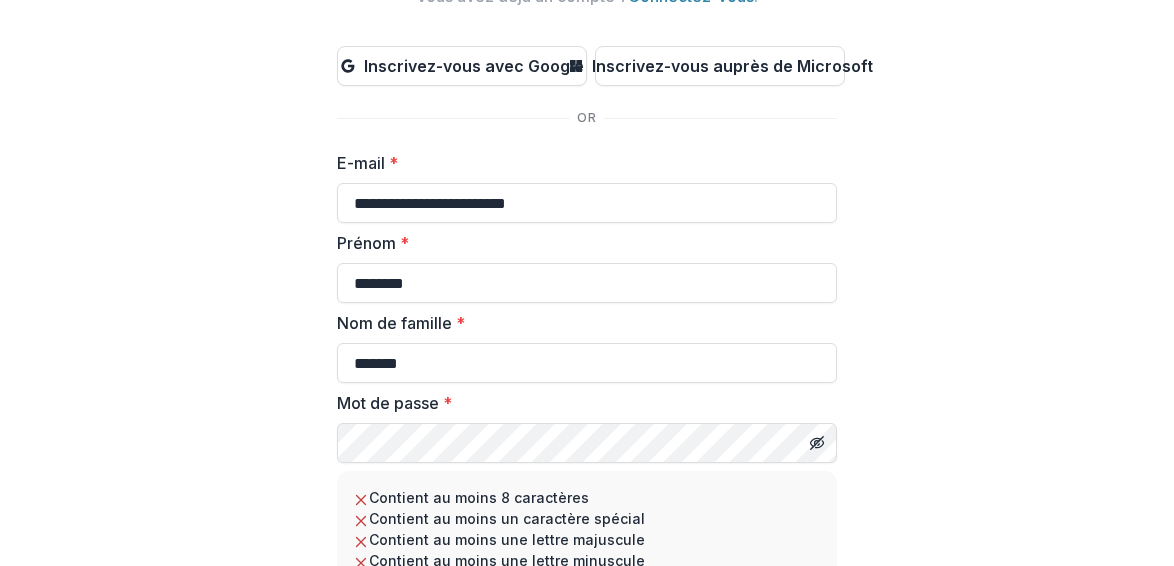 scroll, scrollTop: 150, scrollLeft: 0, axis: vertical 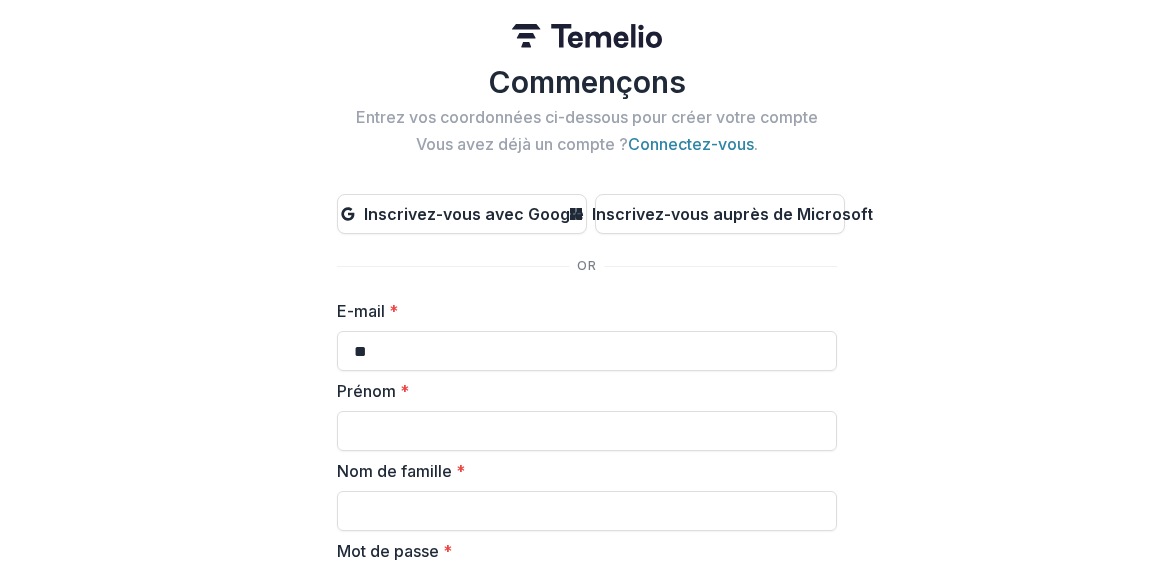 type on "**********" 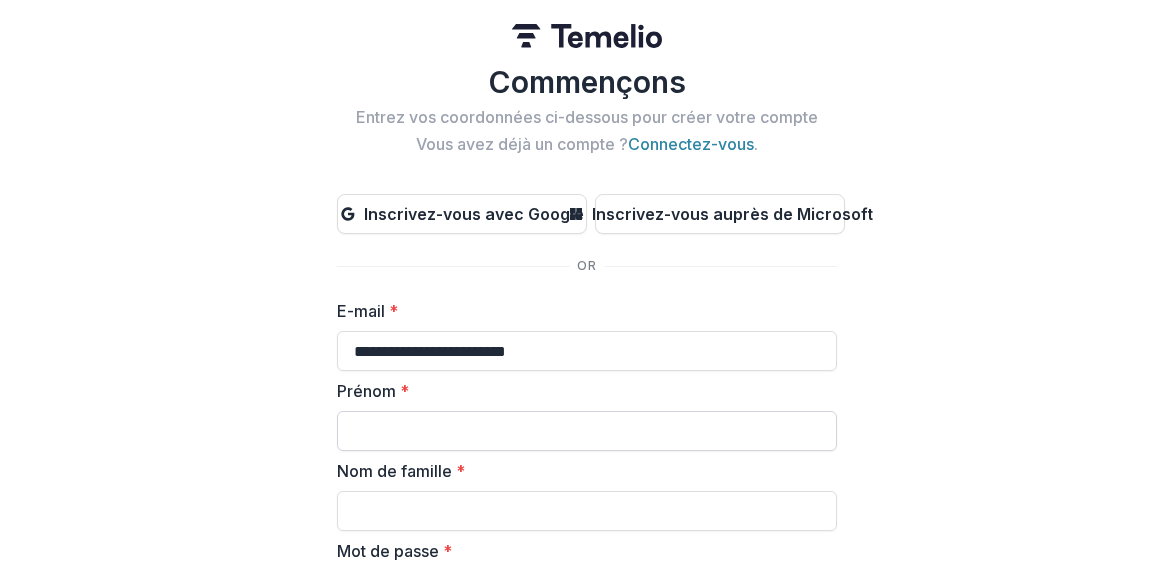 click on "Prénom  *" at bounding box center (587, 431) 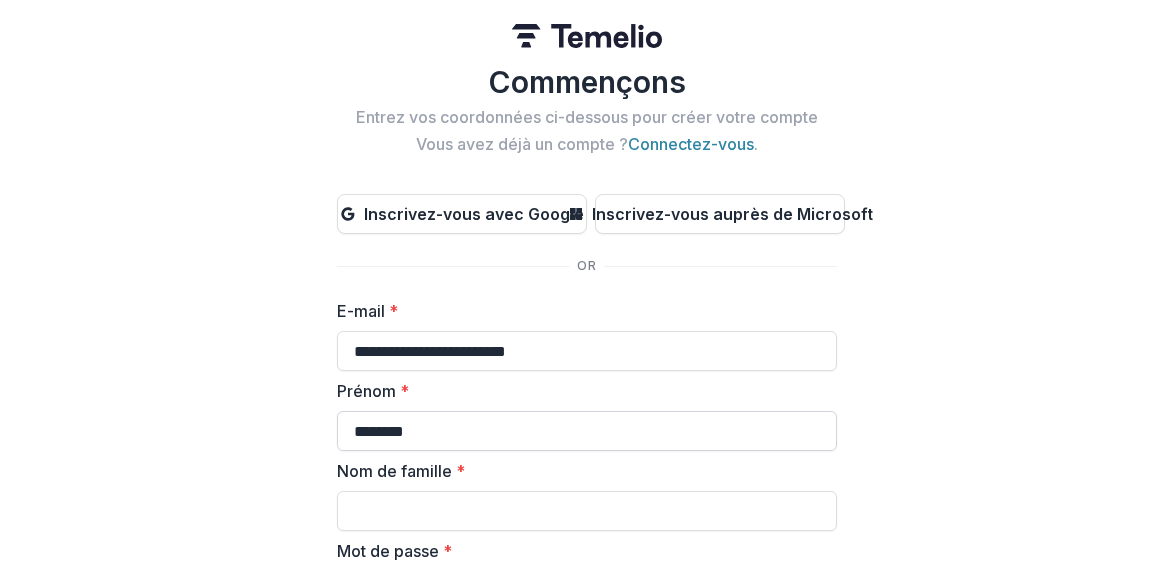 type on "*******" 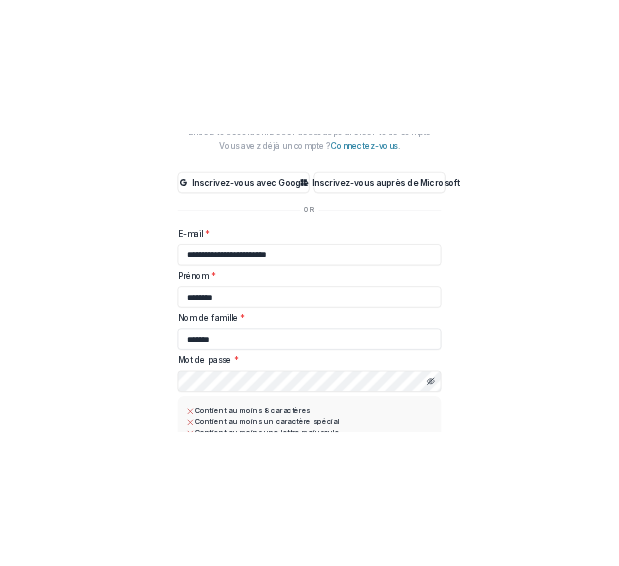 scroll, scrollTop: 132, scrollLeft: 0, axis: vertical 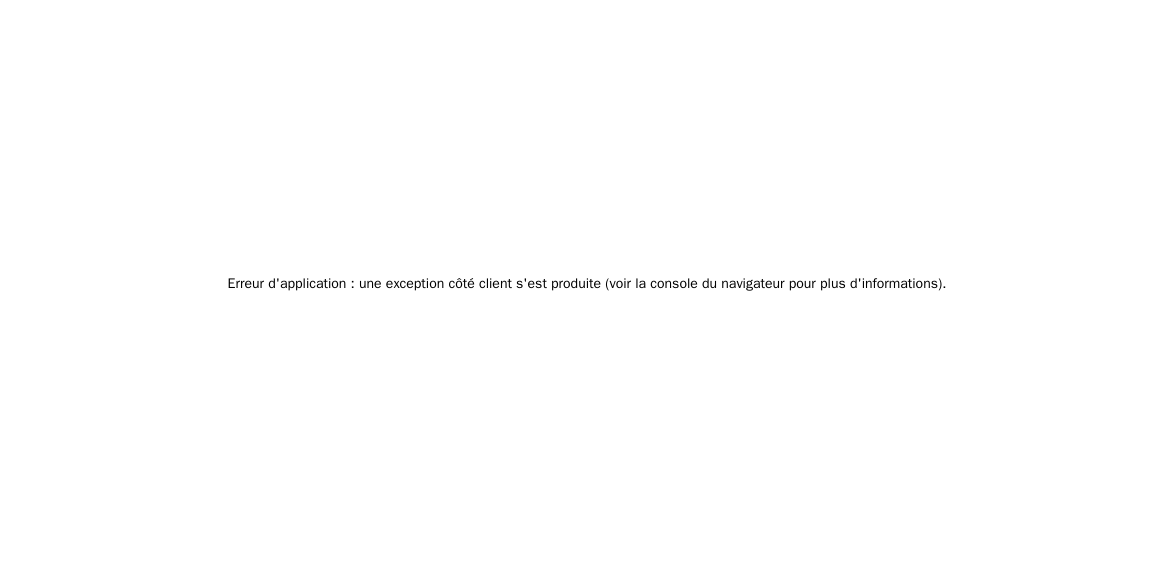 drag, startPoint x: 1127, startPoint y: 0, endPoint x: 630, endPoint y: 553, distance: 743.51733 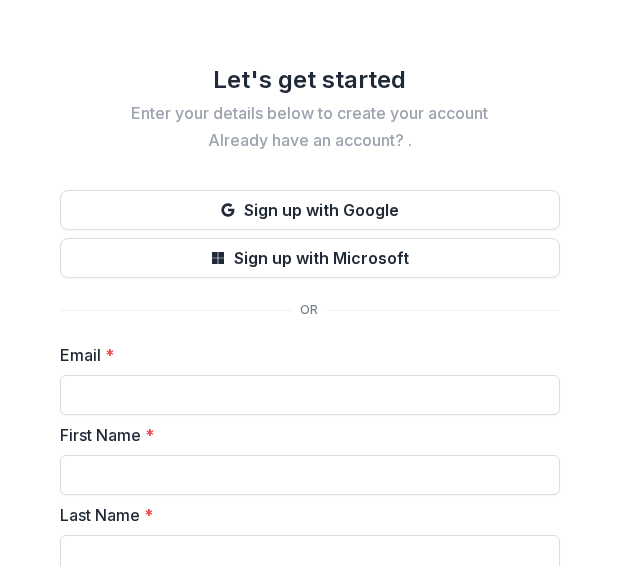 scroll, scrollTop: 0, scrollLeft: 0, axis: both 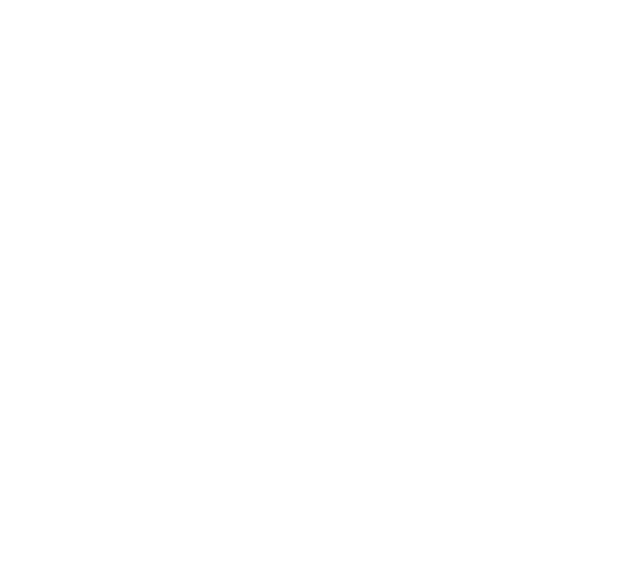 click on "Texte d'origine Évaluez cette traduction Votre avis nous aidera à améliorer Google Traduction" at bounding box center [309, 283] 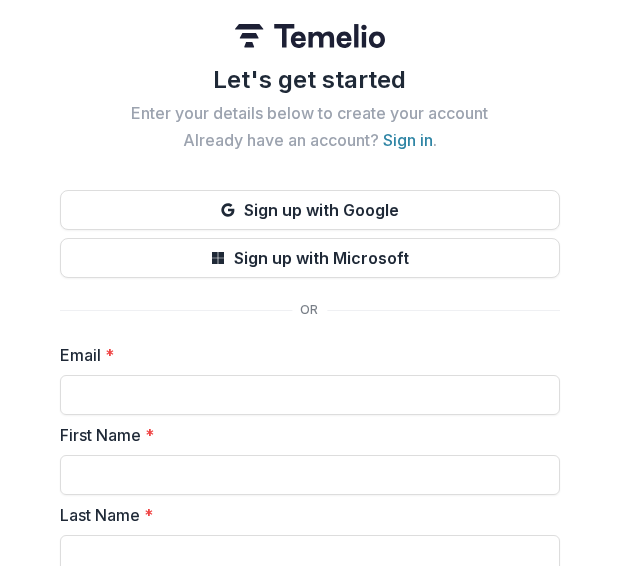 scroll, scrollTop: 0, scrollLeft: 0, axis: both 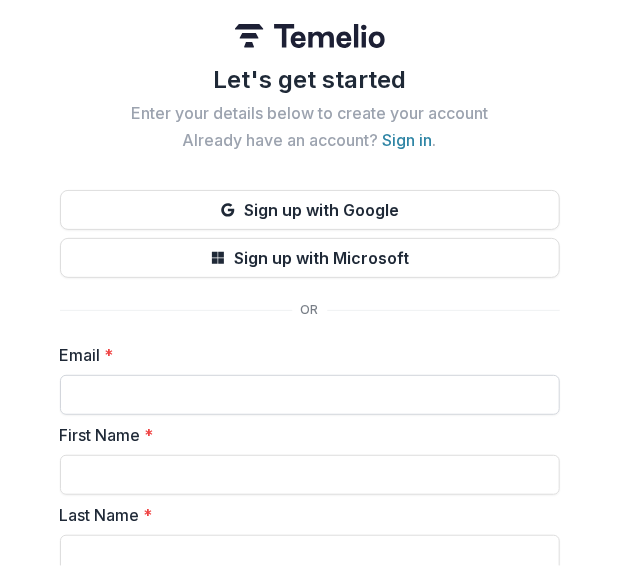 click on "Email *" at bounding box center [310, 395] 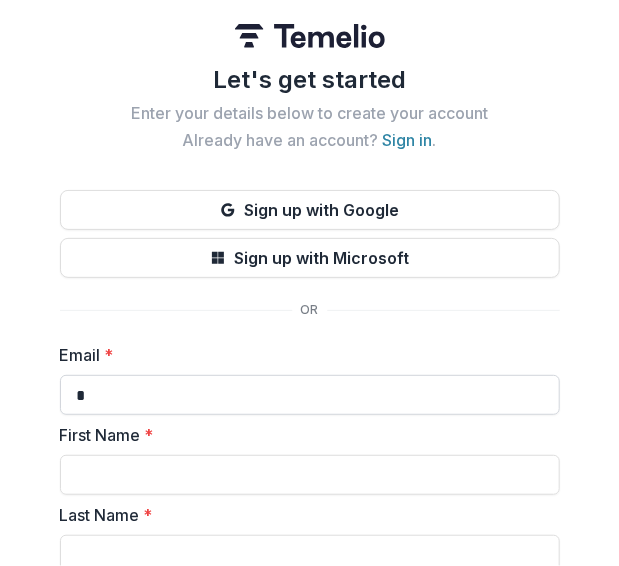 type on "**********" 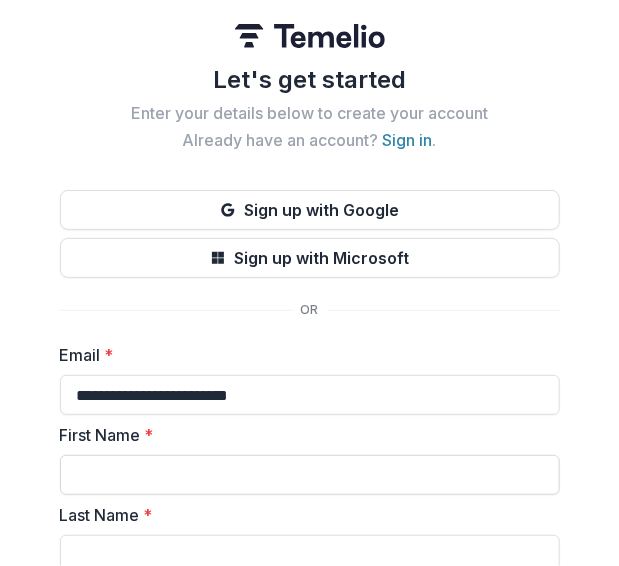 click on "First Name *" at bounding box center [310, 475] 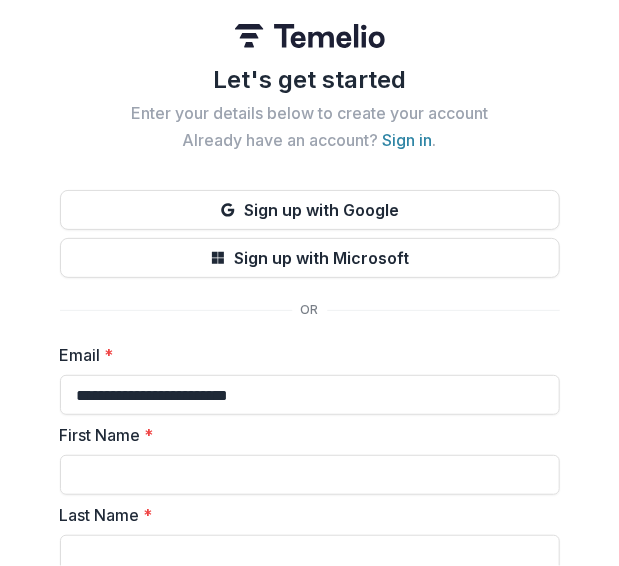 type on "********" 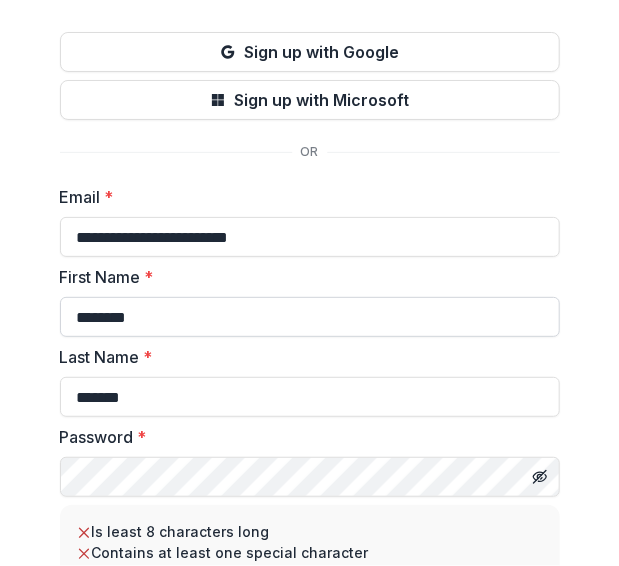 scroll, scrollTop: 172, scrollLeft: 0, axis: vertical 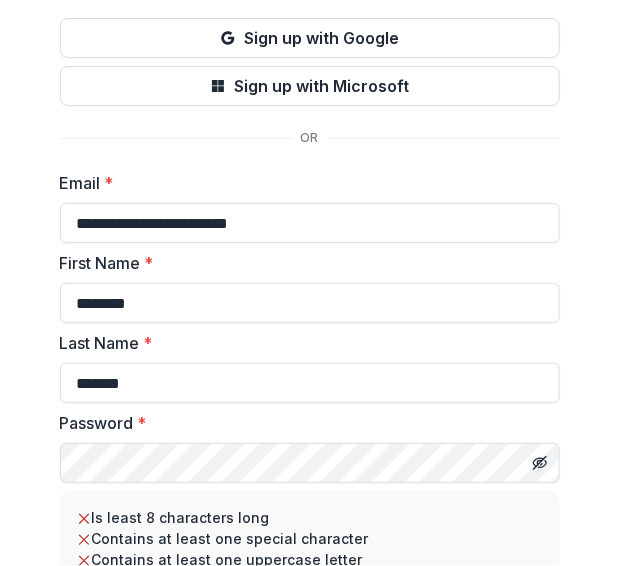 type on "**********" 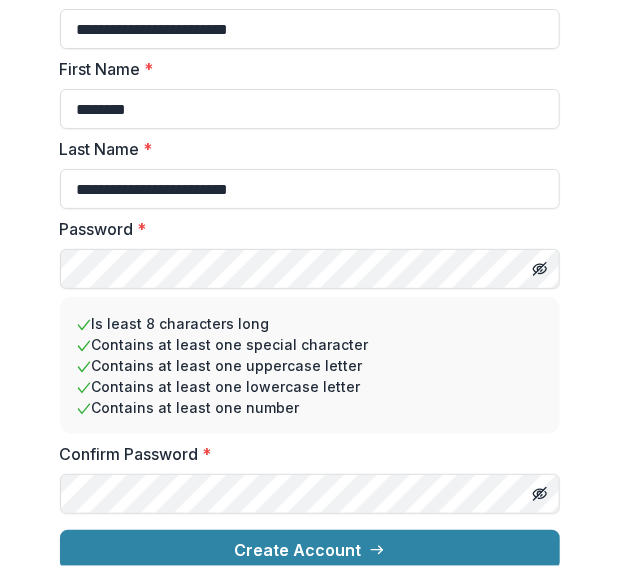 scroll, scrollTop: 368, scrollLeft: 0, axis: vertical 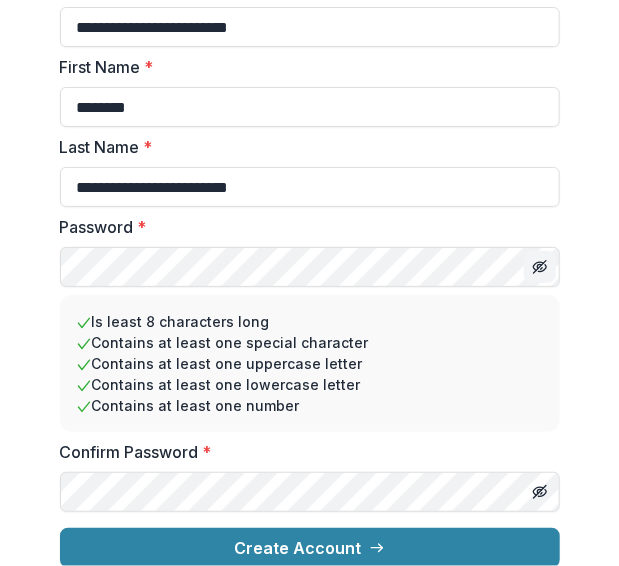 click 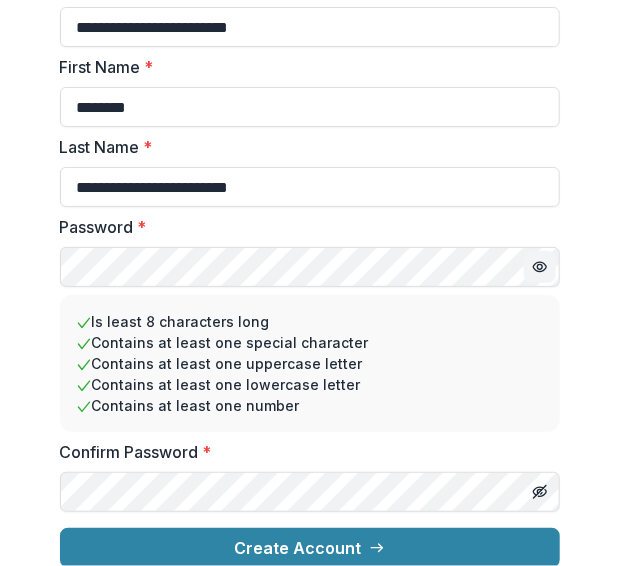 type 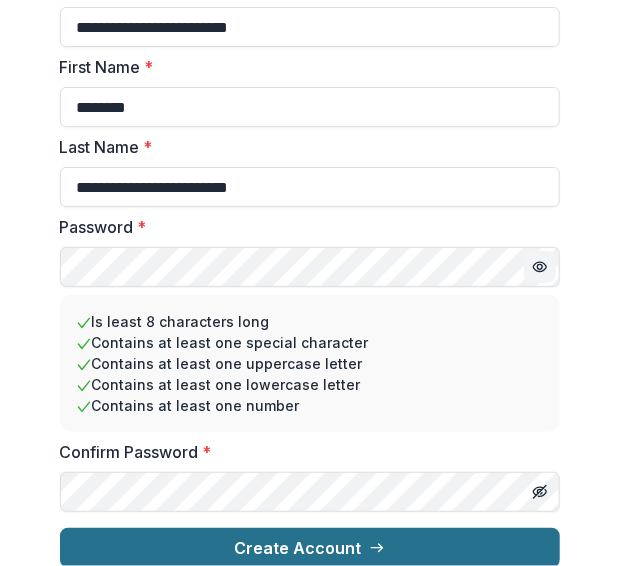 click on "Create Account" at bounding box center (310, 548) 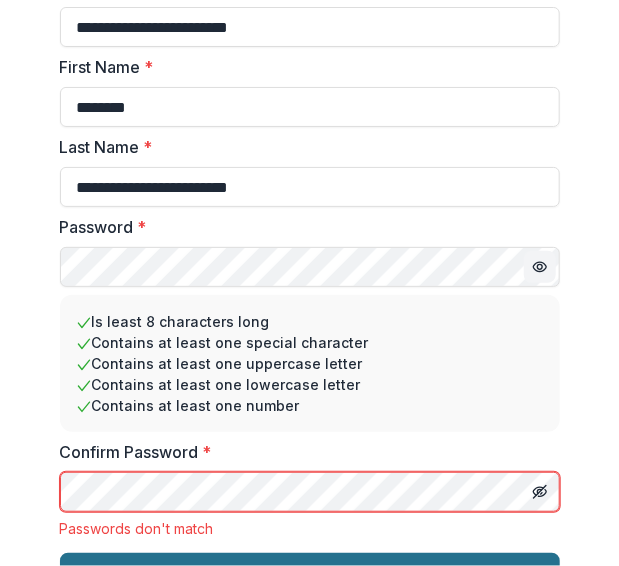 scroll, scrollTop: 410, scrollLeft: 0, axis: vertical 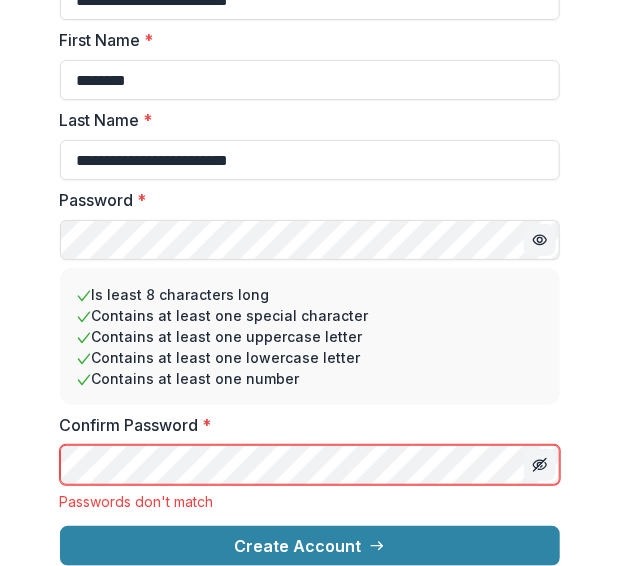 click 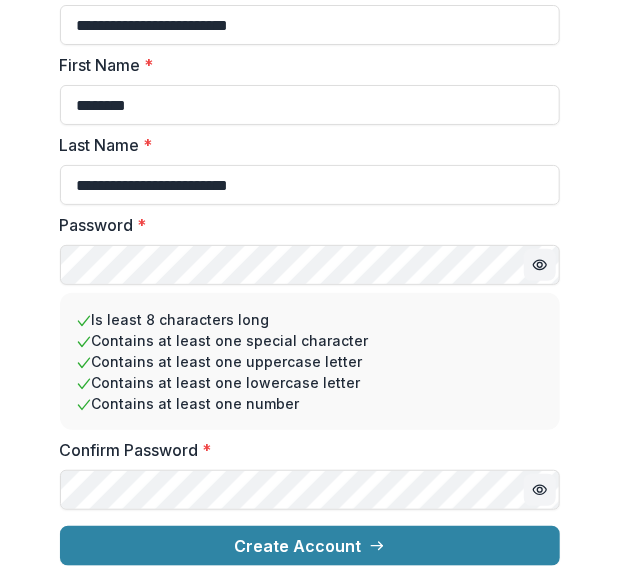 scroll, scrollTop: 386, scrollLeft: 0, axis: vertical 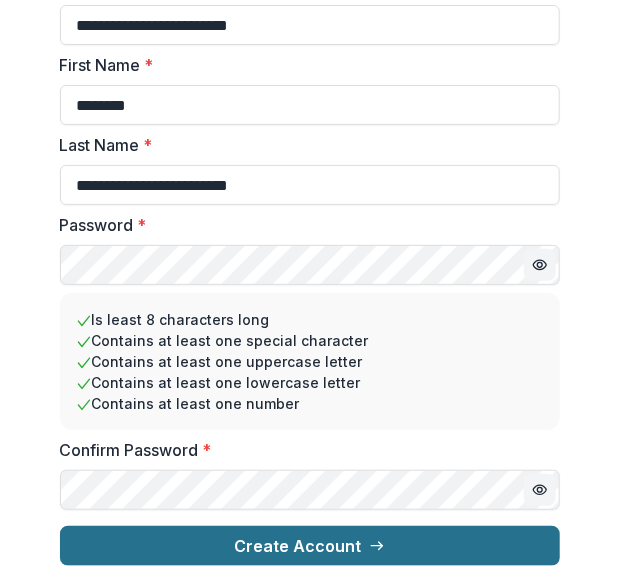 click on "Create Account" at bounding box center [310, 546] 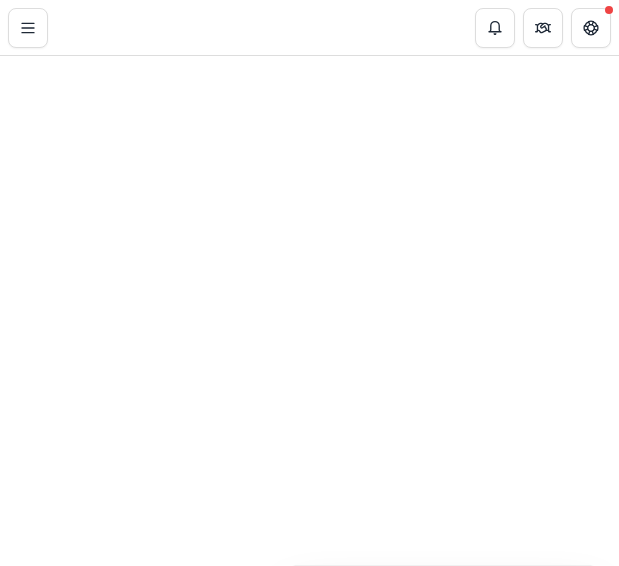 scroll, scrollTop: 0, scrollLeft: 0, axis: both 